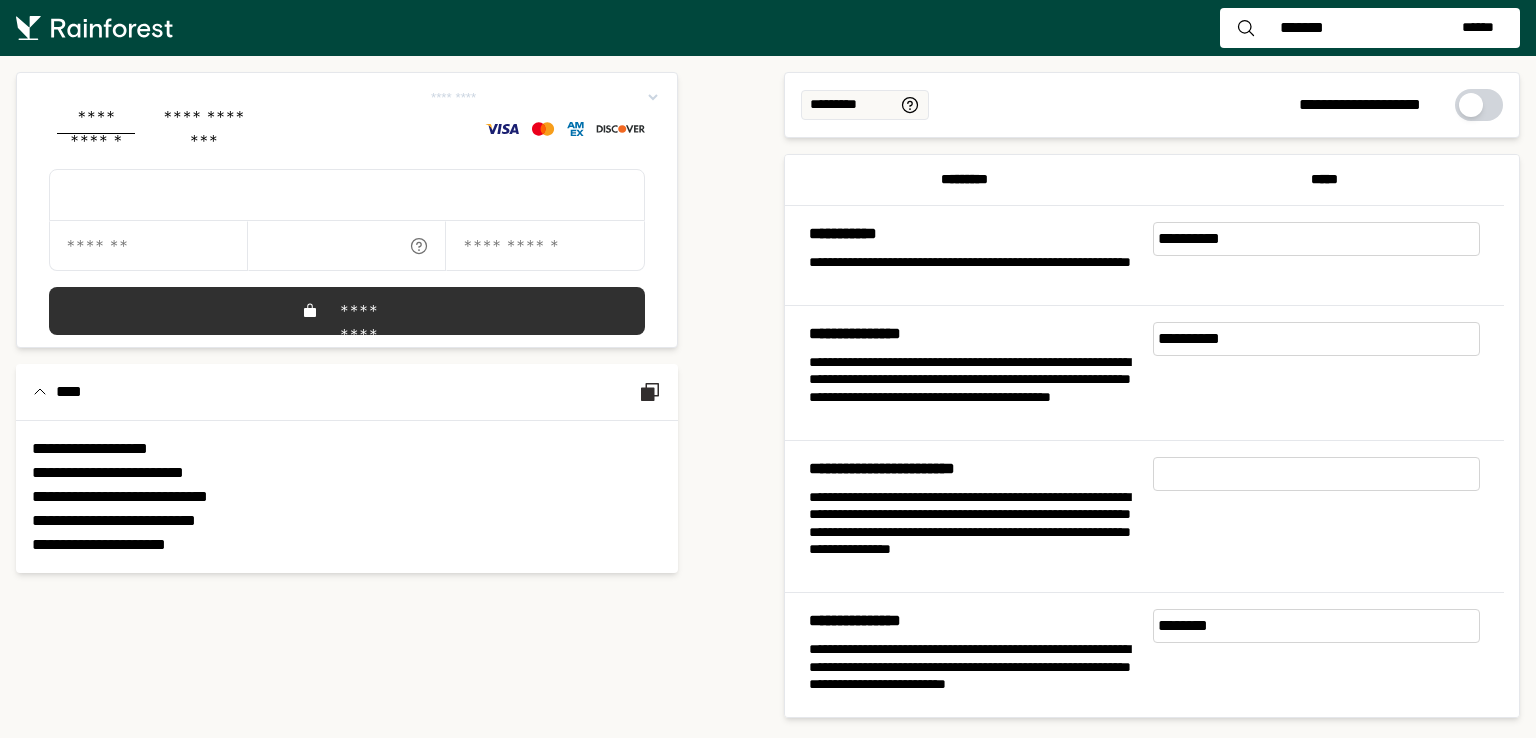 scroll, scrollTop: 0, scrollLeft: 0, axis: both 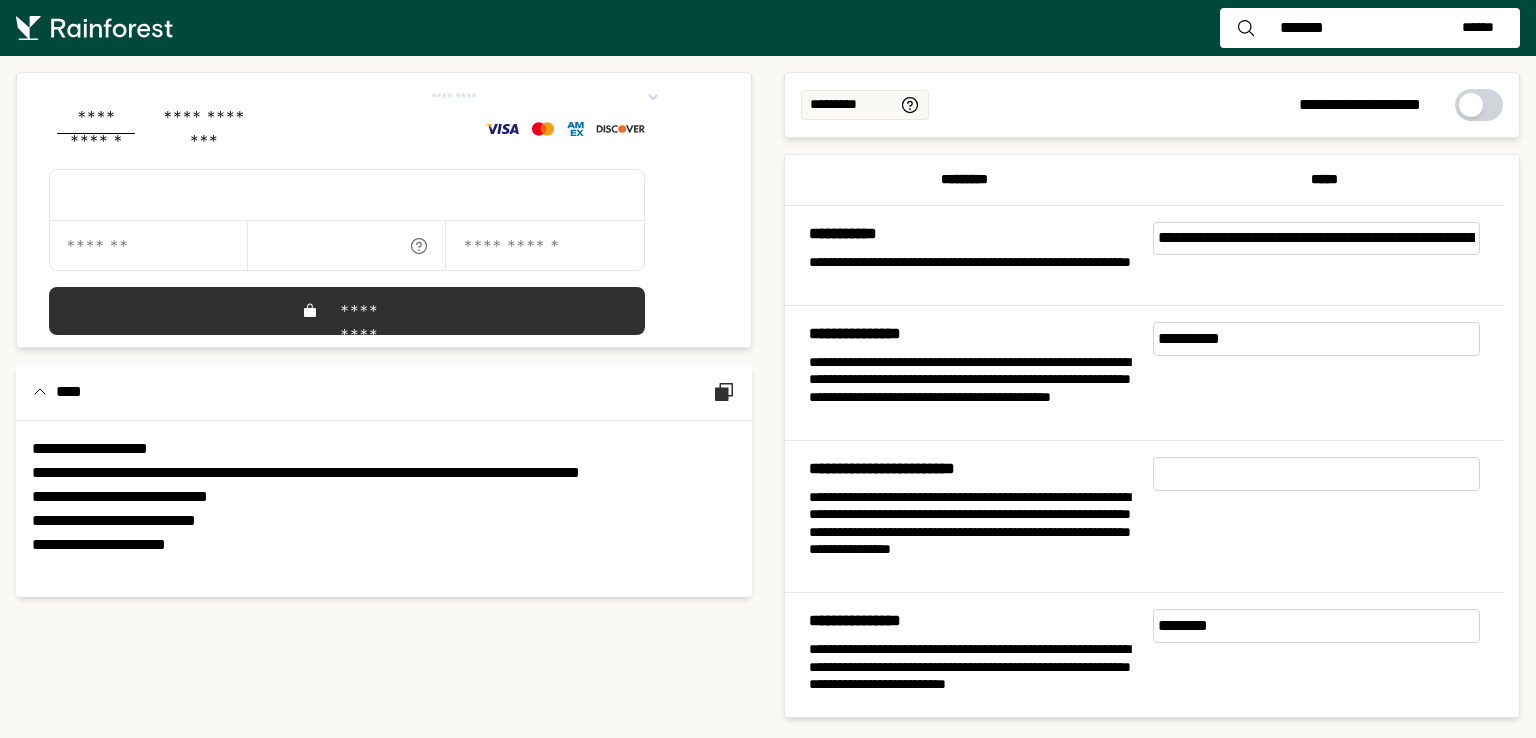 click on "**********" at bounding box center [973, 234] 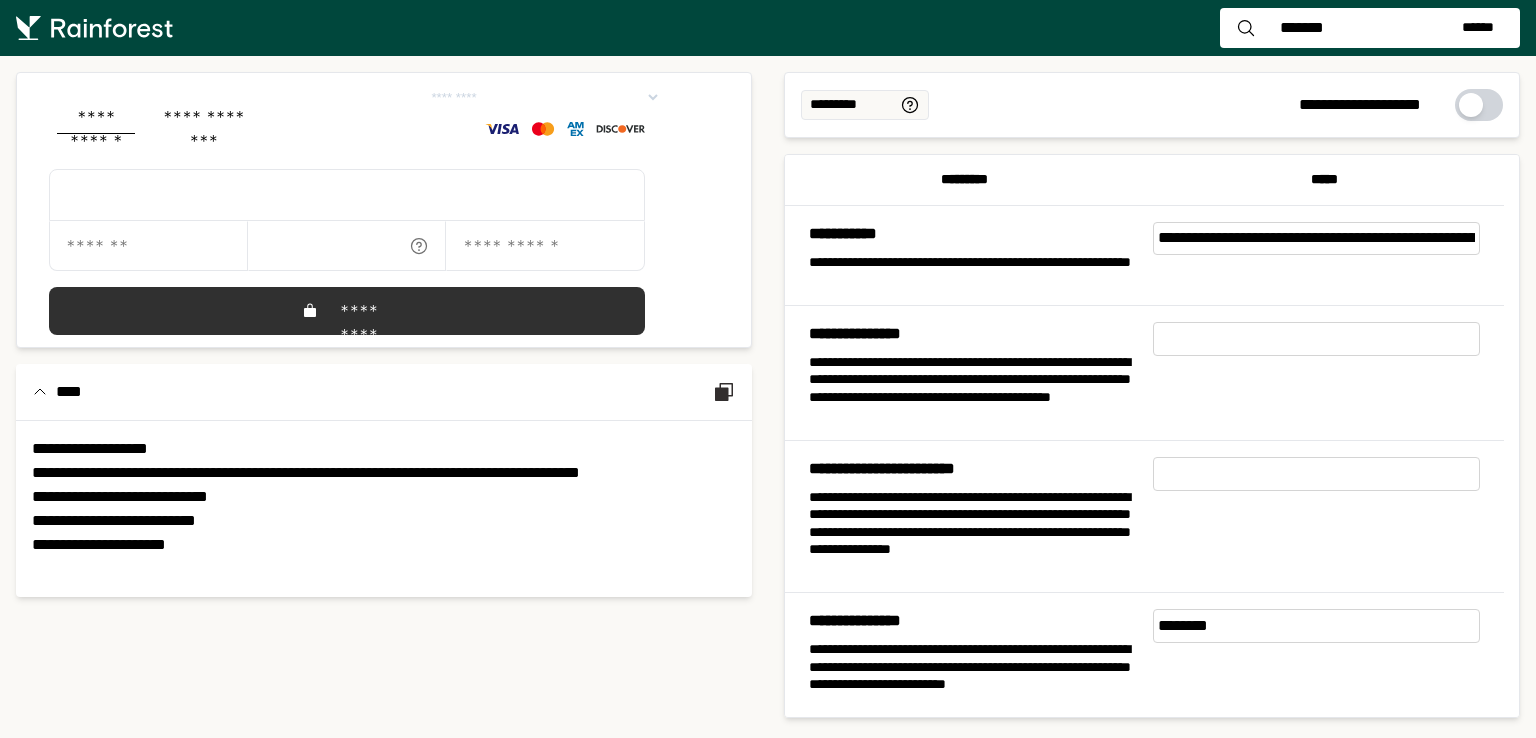 type 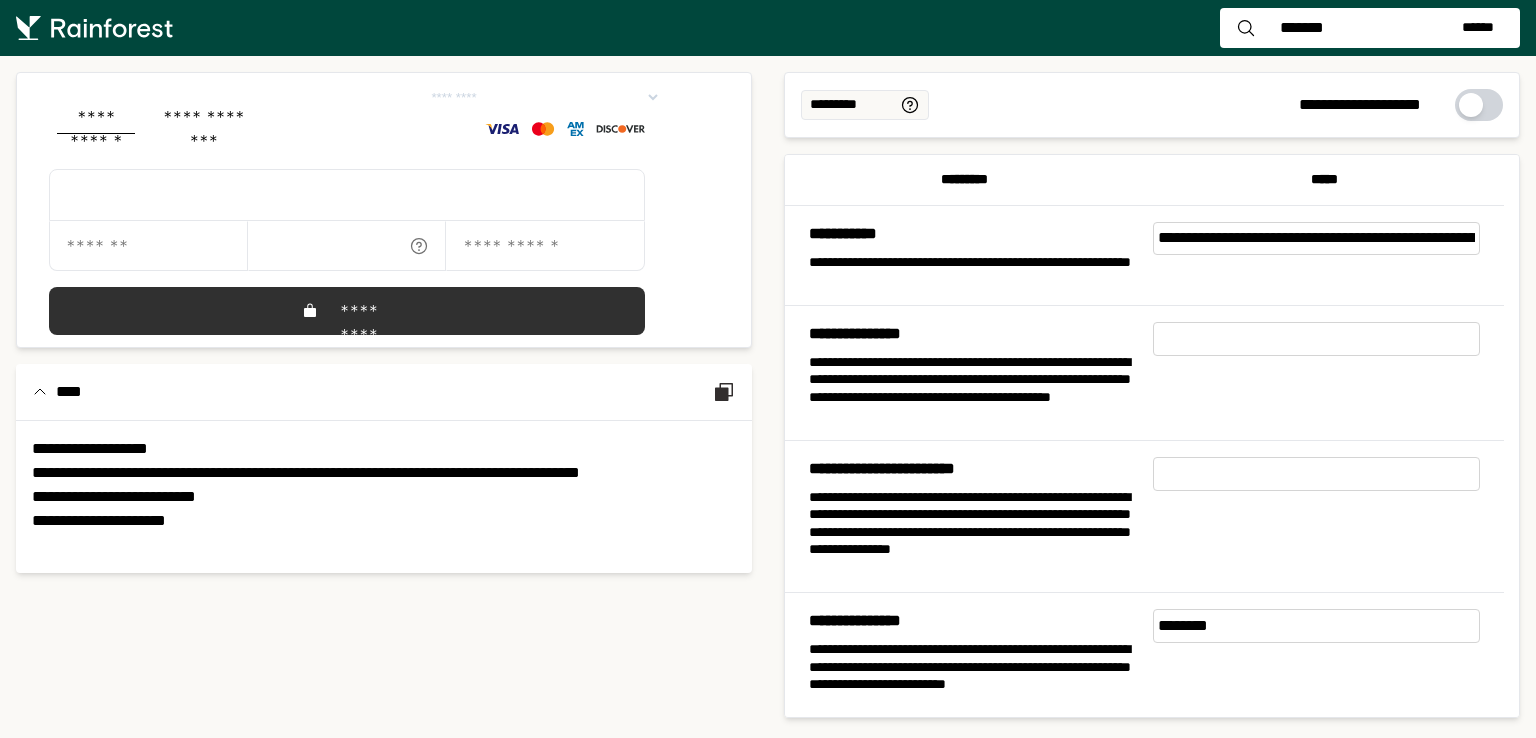 click at bounding box center (1317, 474) 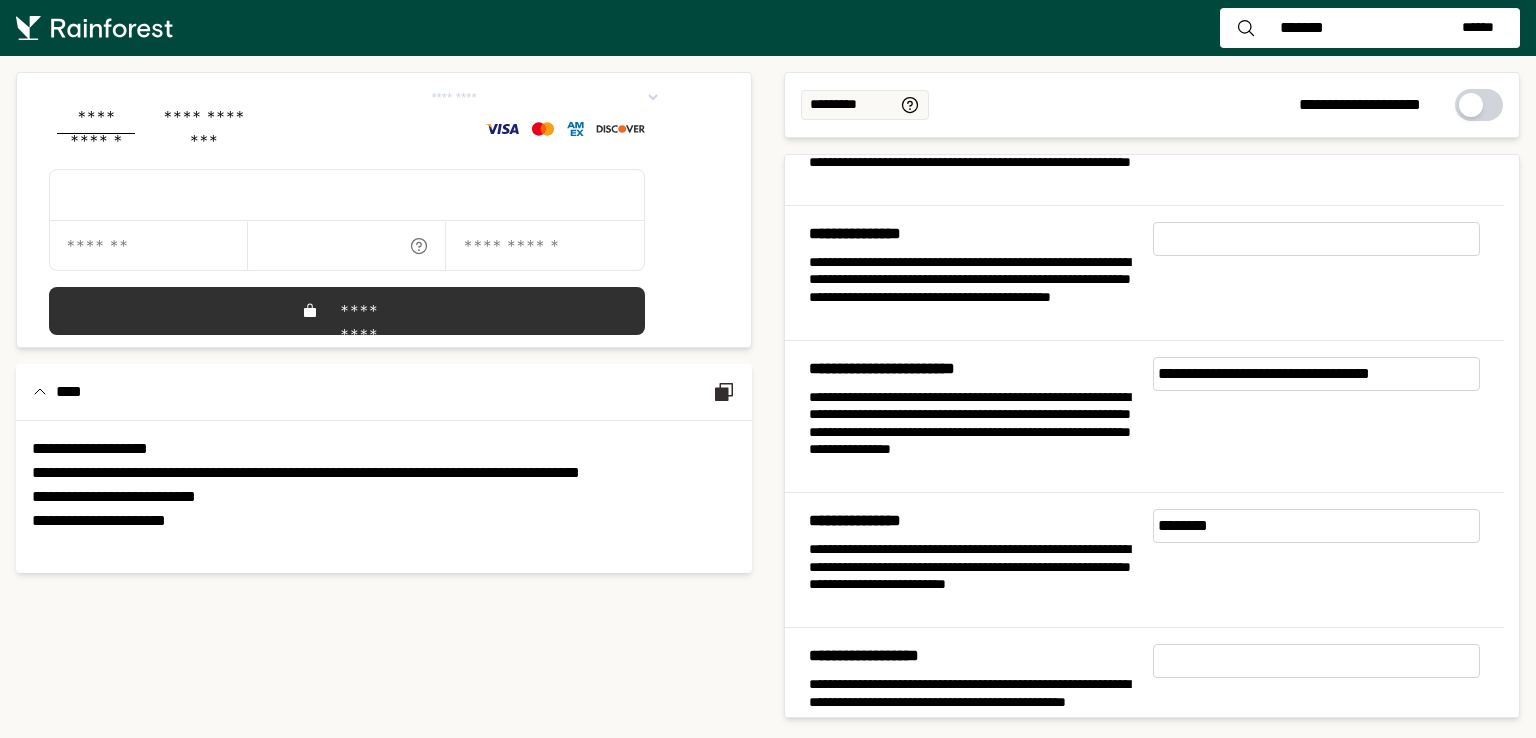 scroll, scrollTop: 200, scrollLeft: 0, axis: vertical 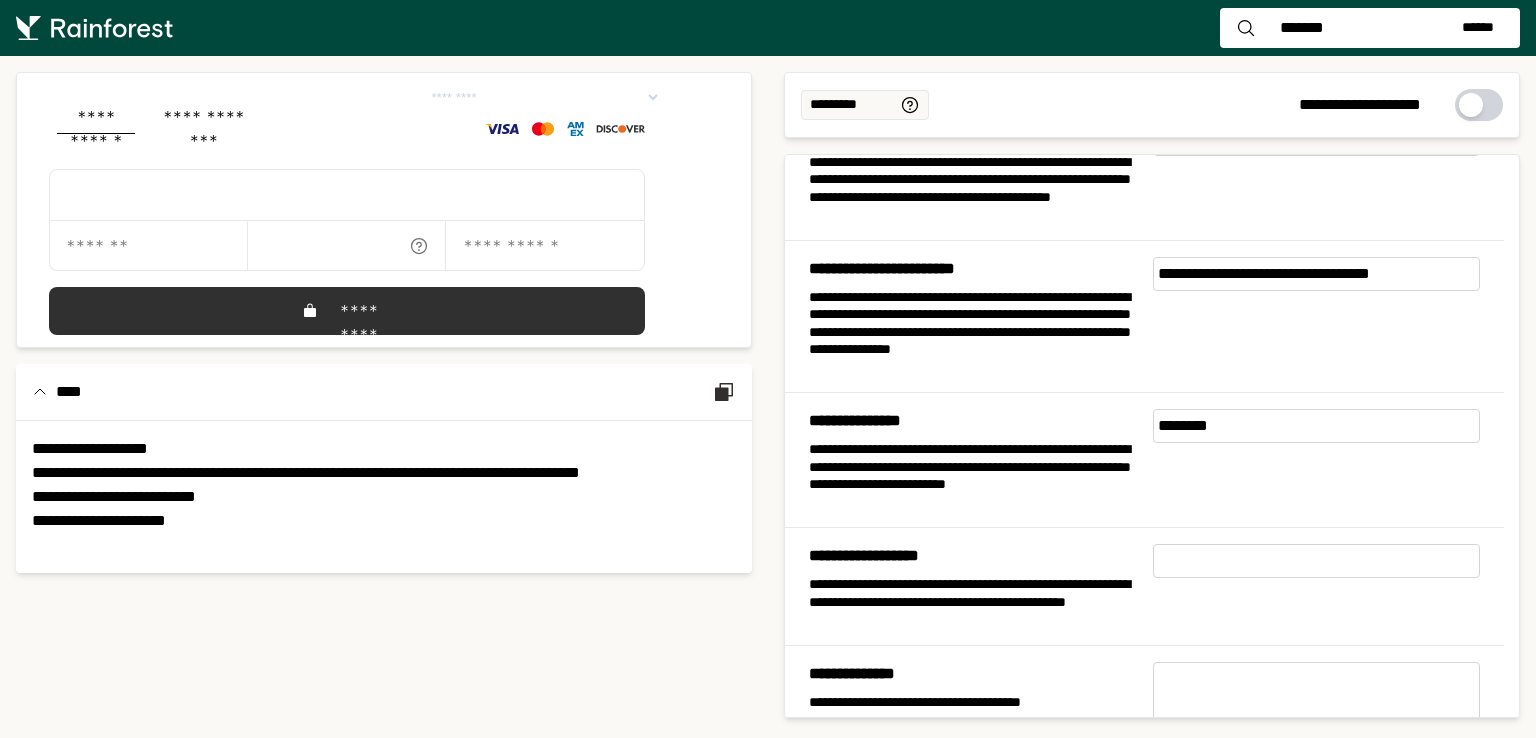 type on "**********" 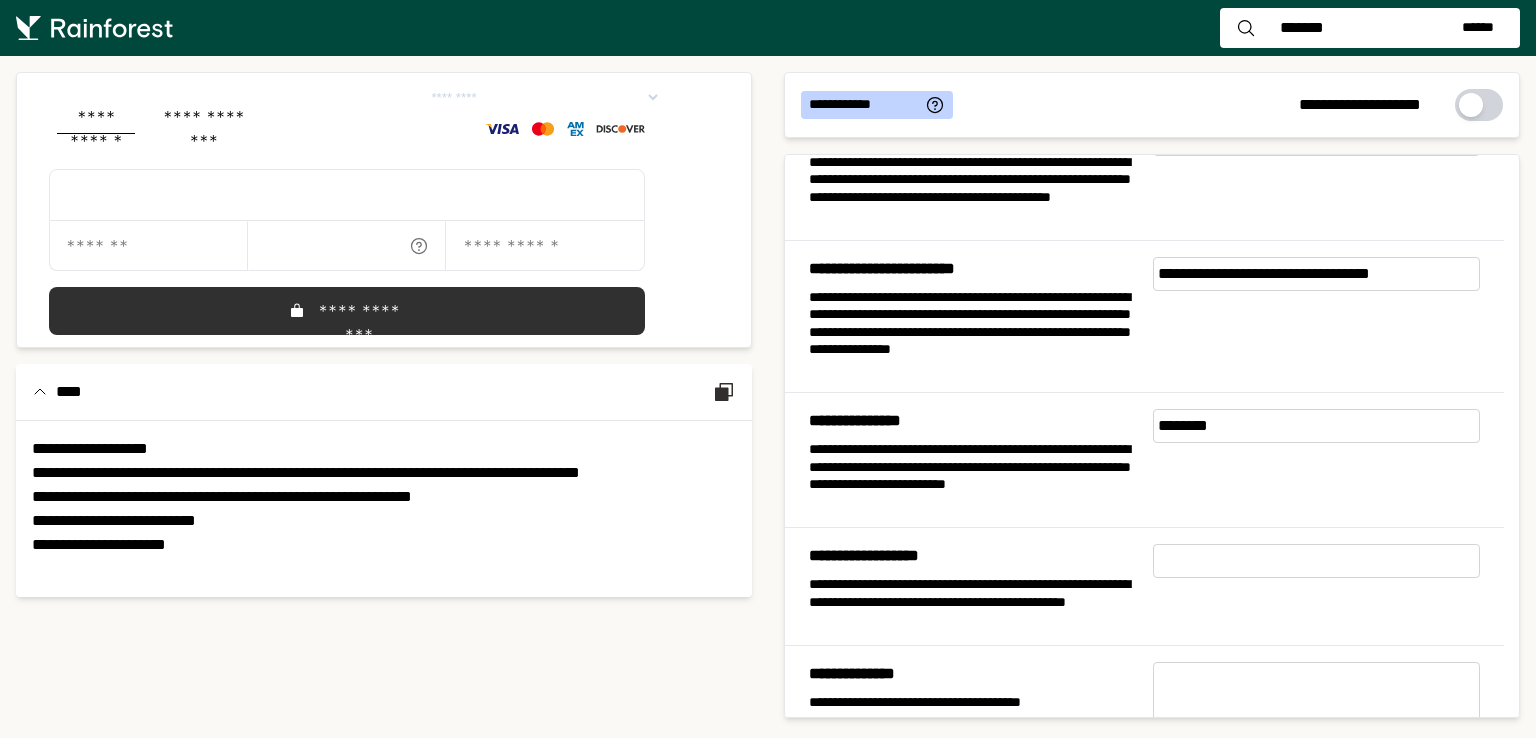 scroll, scrollTop: 0, scrollLeft: 0, axis: both 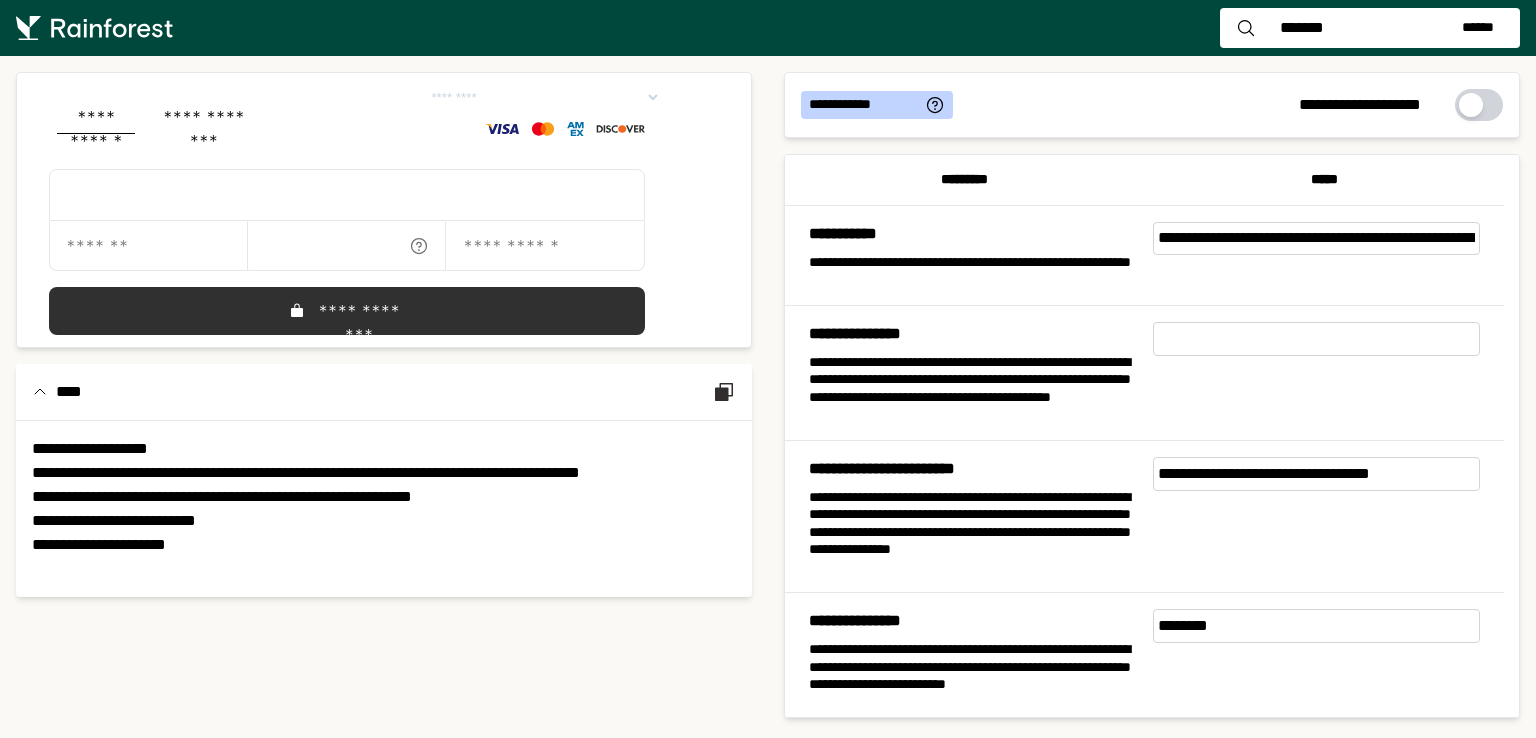 click at bounding box center [1325, 372] 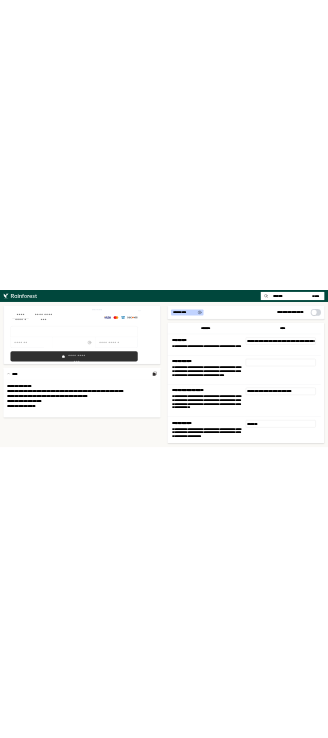 scroll, scrollTop: 200, scrollLeft: 0, axis: vertical 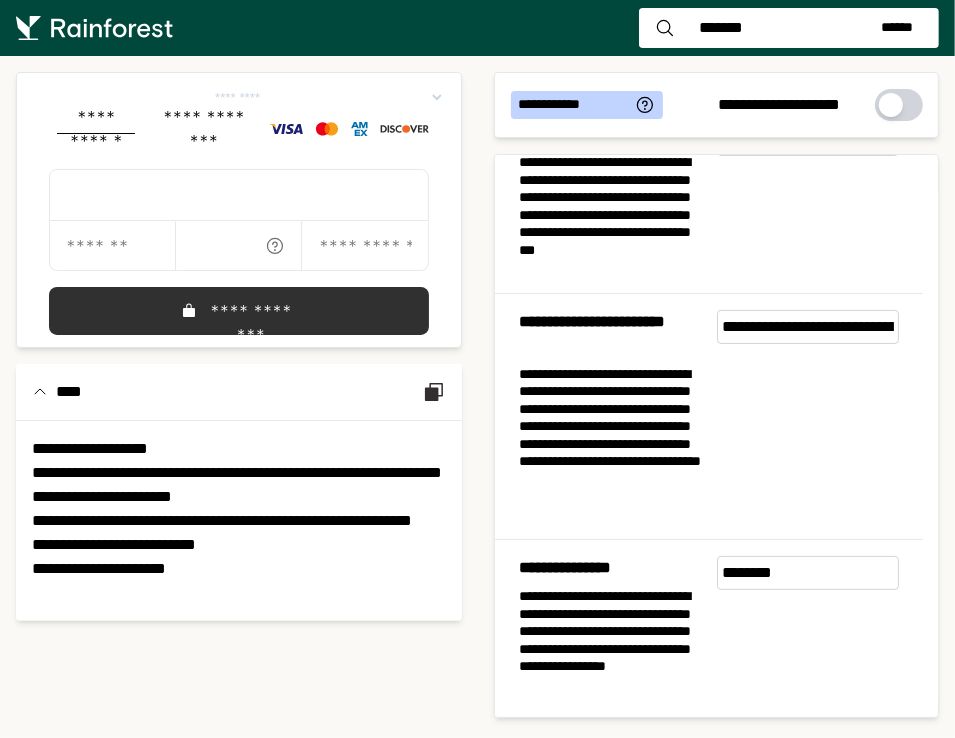 click on "**********" at bounding box center (328, 97) 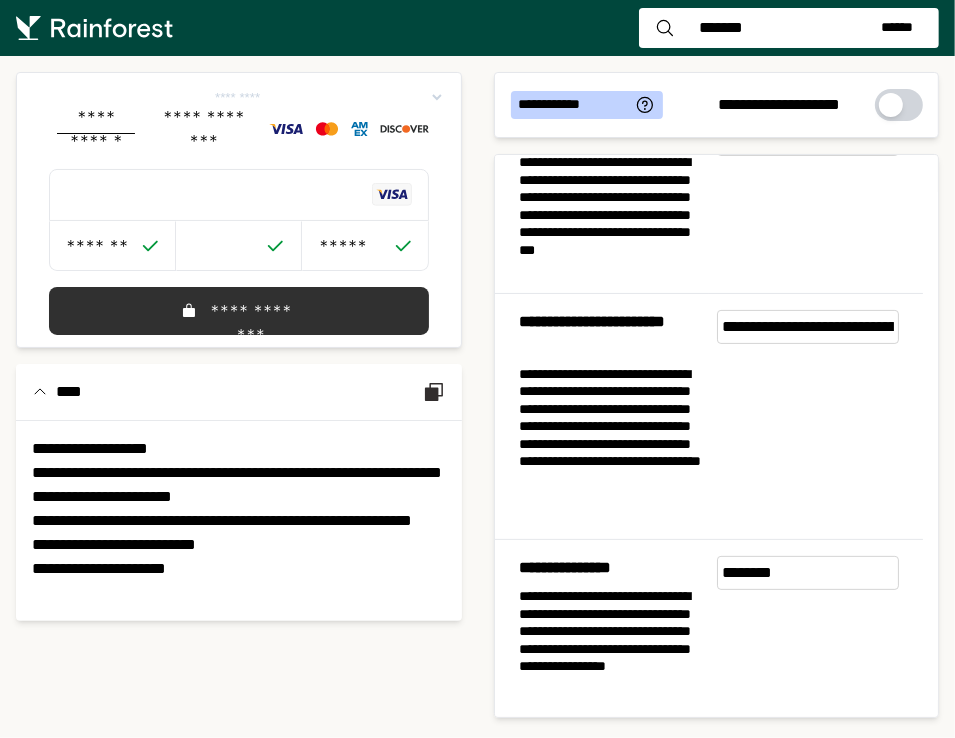 click on "**********" at bounding box center (328, 97) 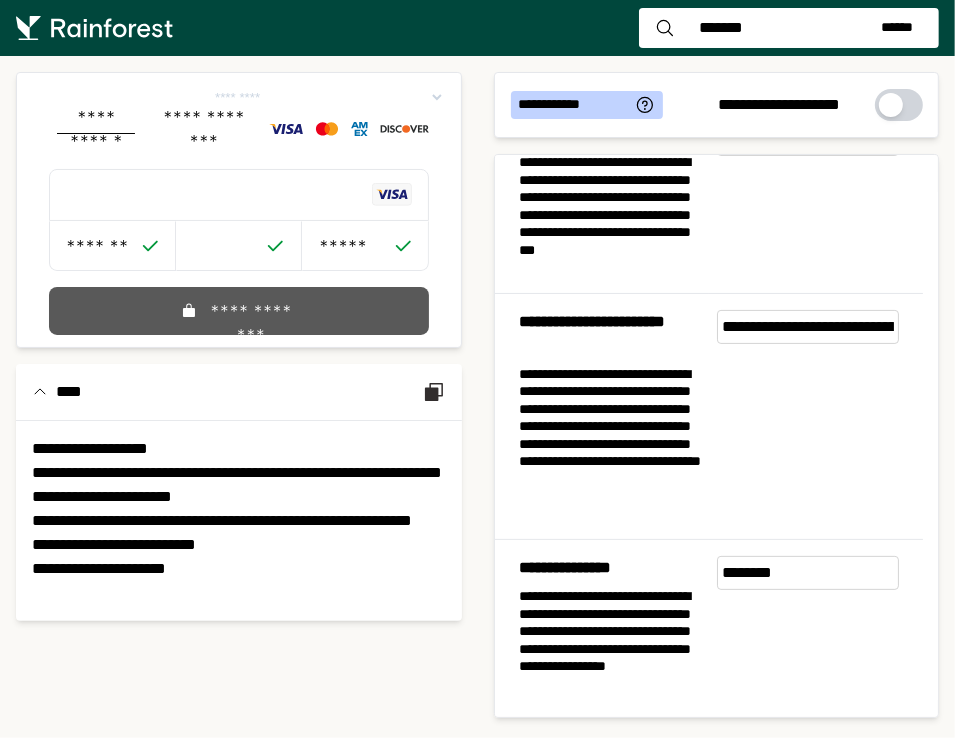click on "**********" at bounding box center [239, 311] 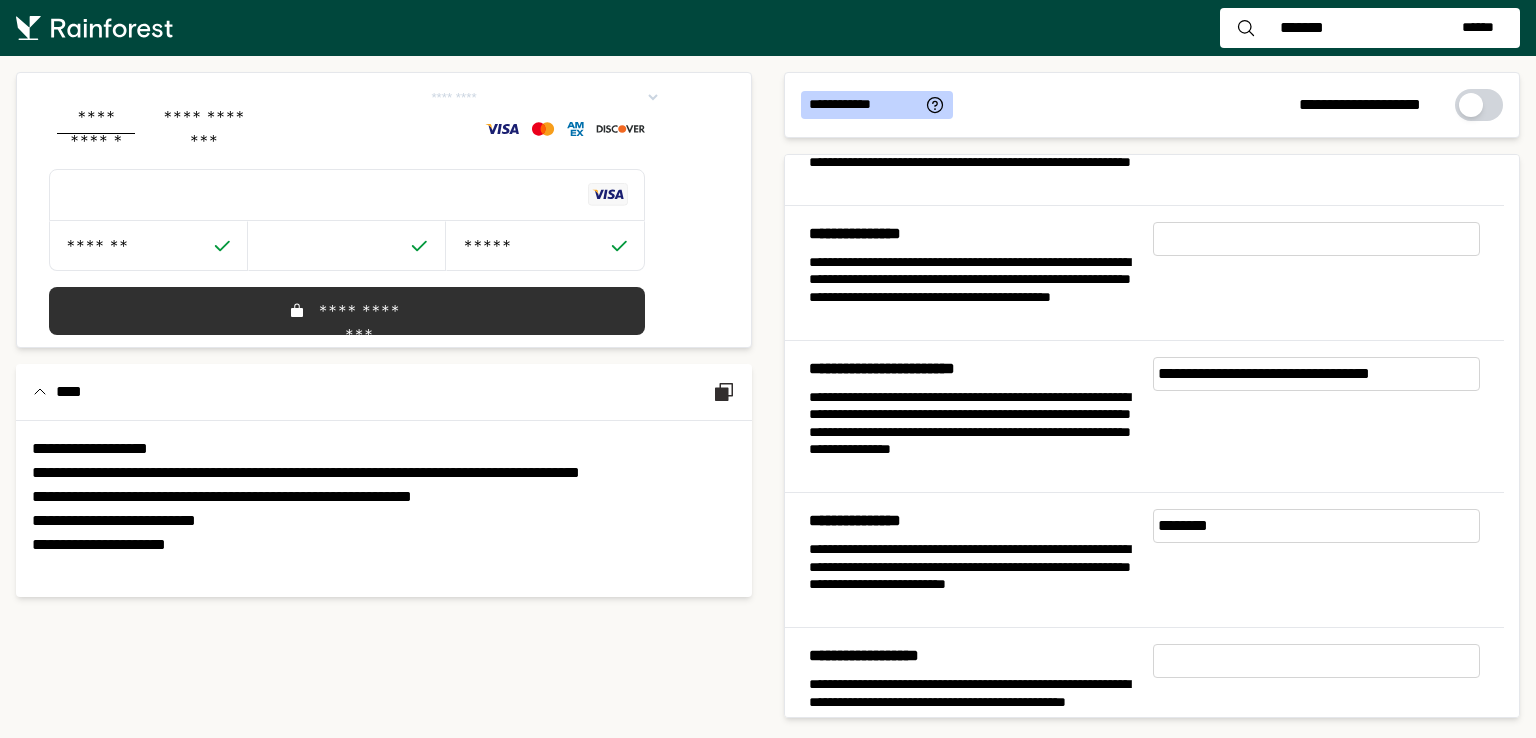 scroll, scrollTop: 0, scrollLeft: 0, axis: both 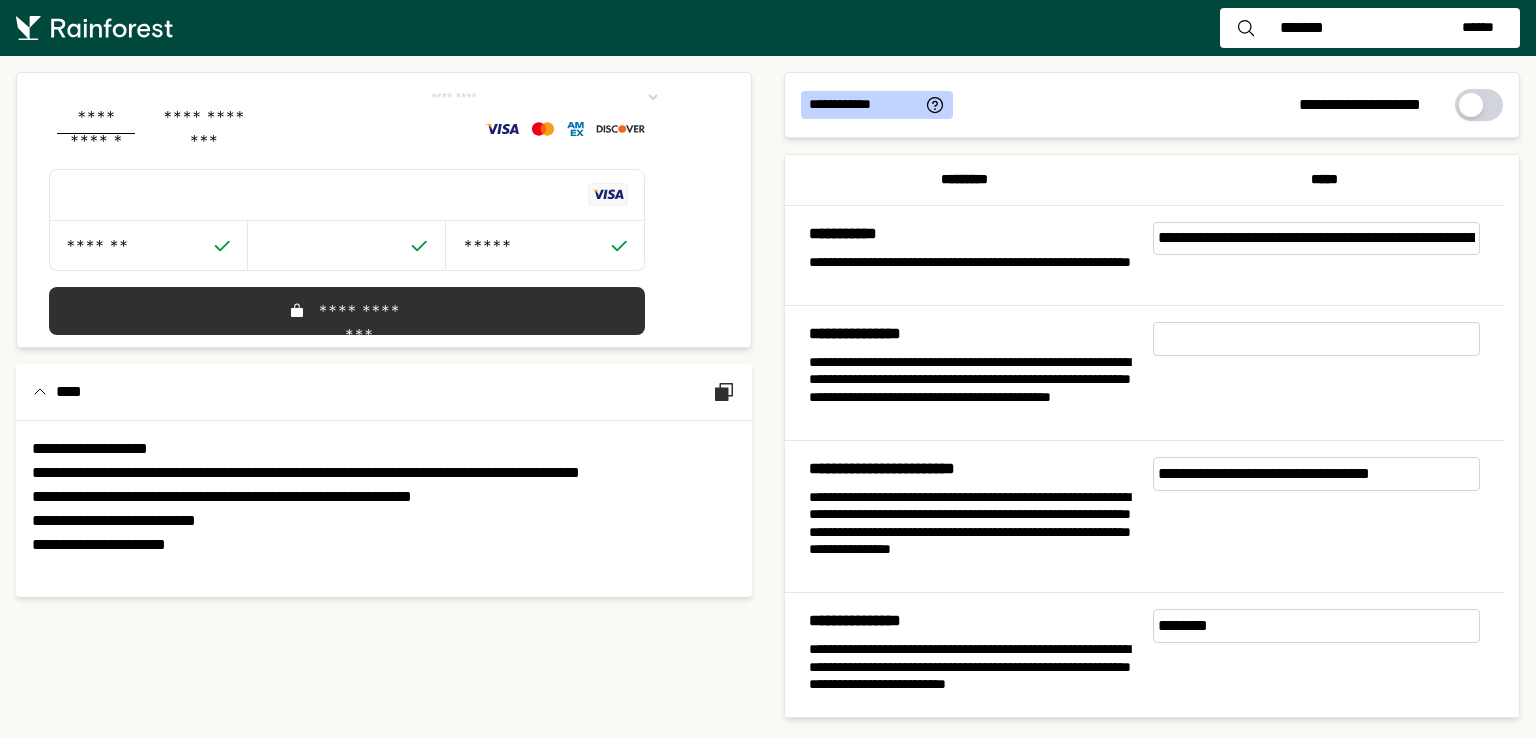 click on "**********" at bounding box center (1317, 474) 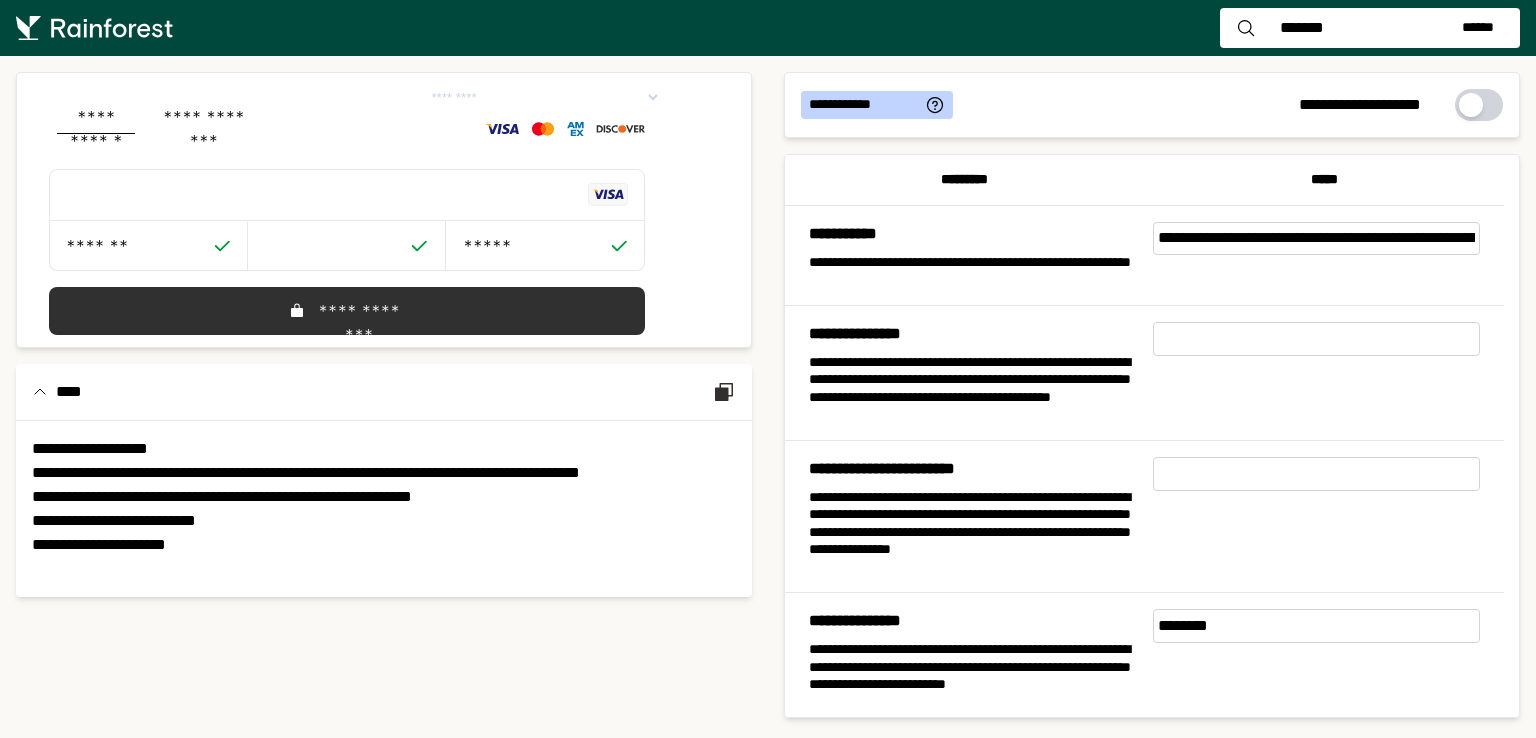 paste on "**********" 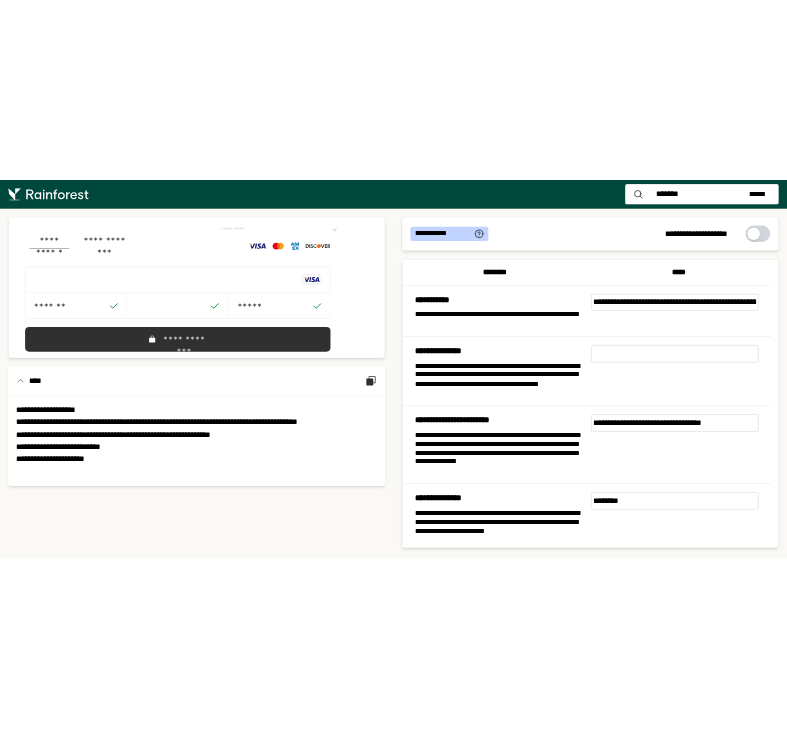 scroll, scrollTop: 200, scrollLeft: 0, axis: vertical 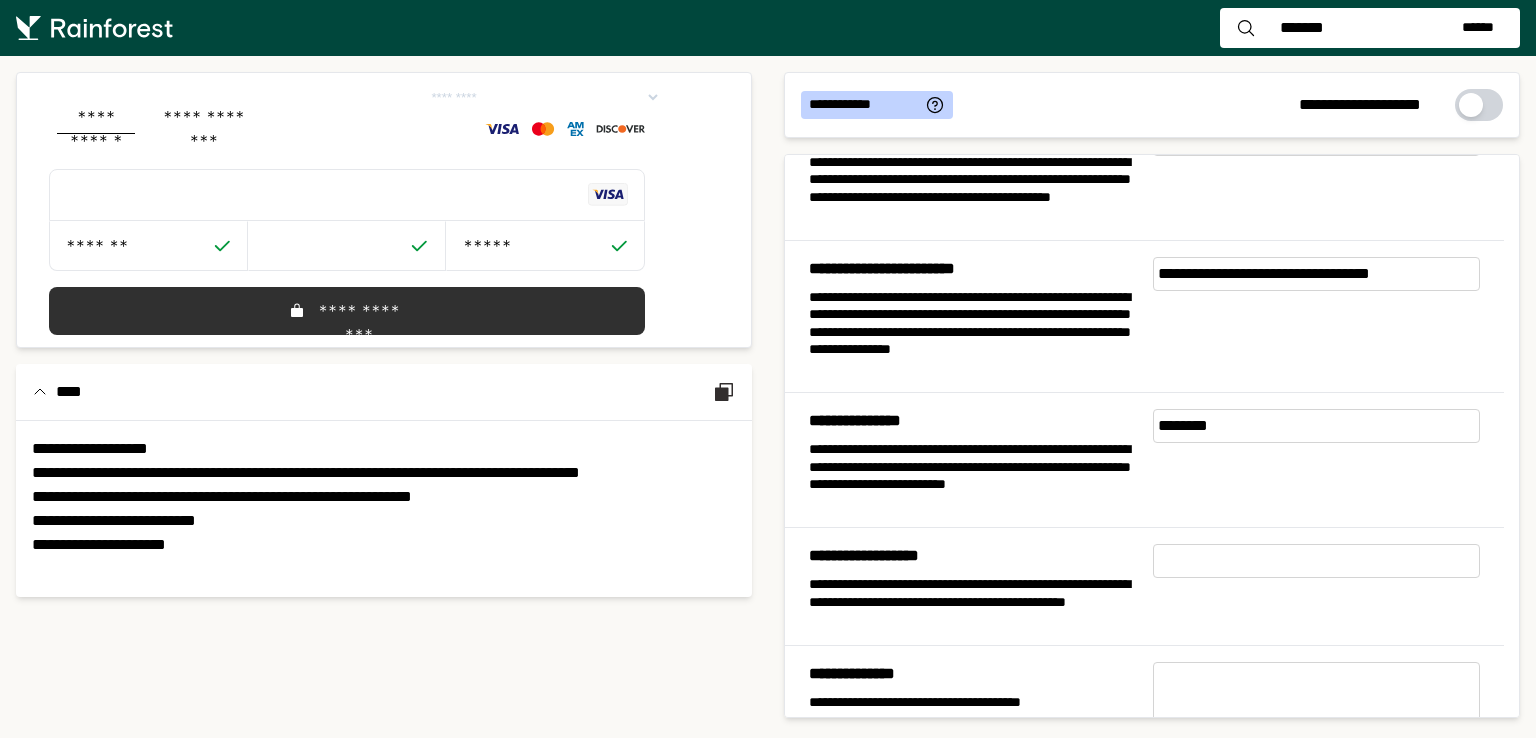 type on "**********" 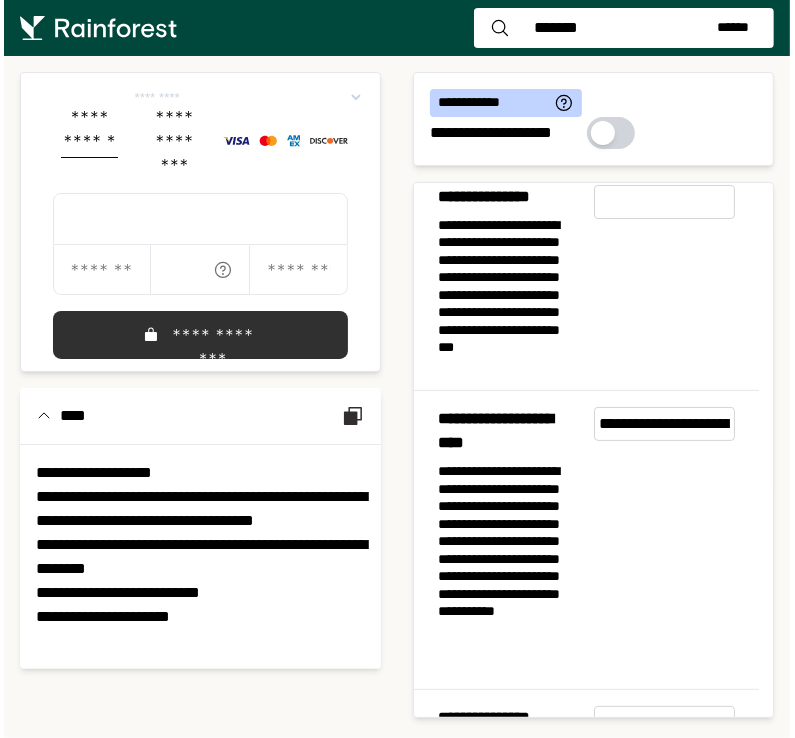 scroll, scrollTop: 234, scrollLeft: 0, axis: vertical 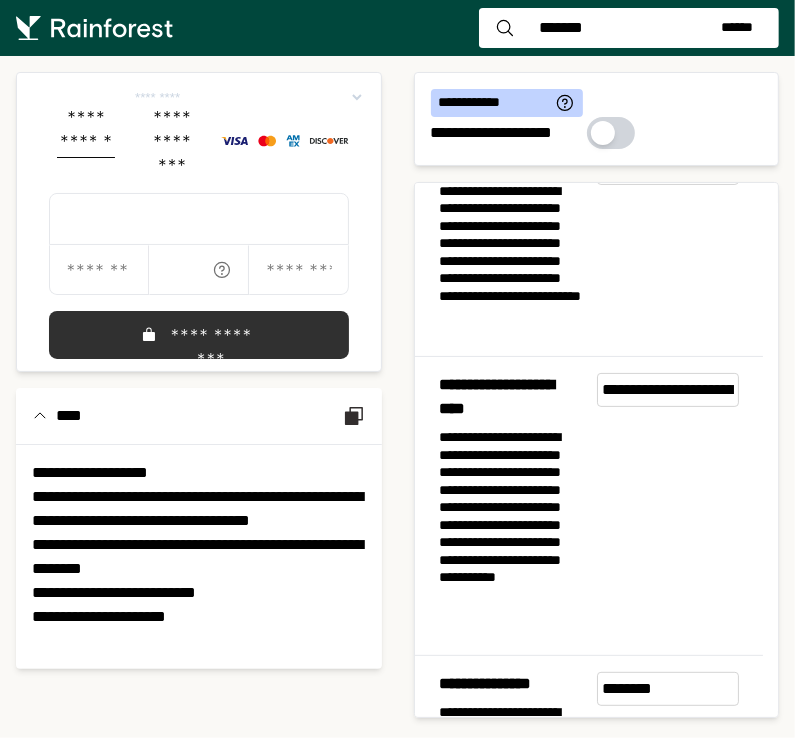 click on "**********" at bounding box center [248, 97] 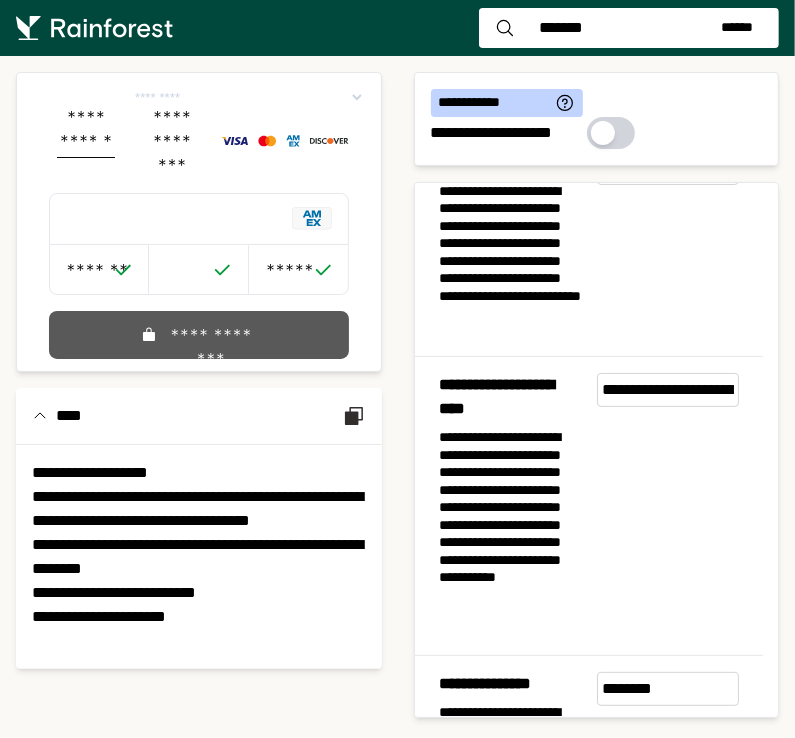 click on "**********" at bounding box center [199, 335] 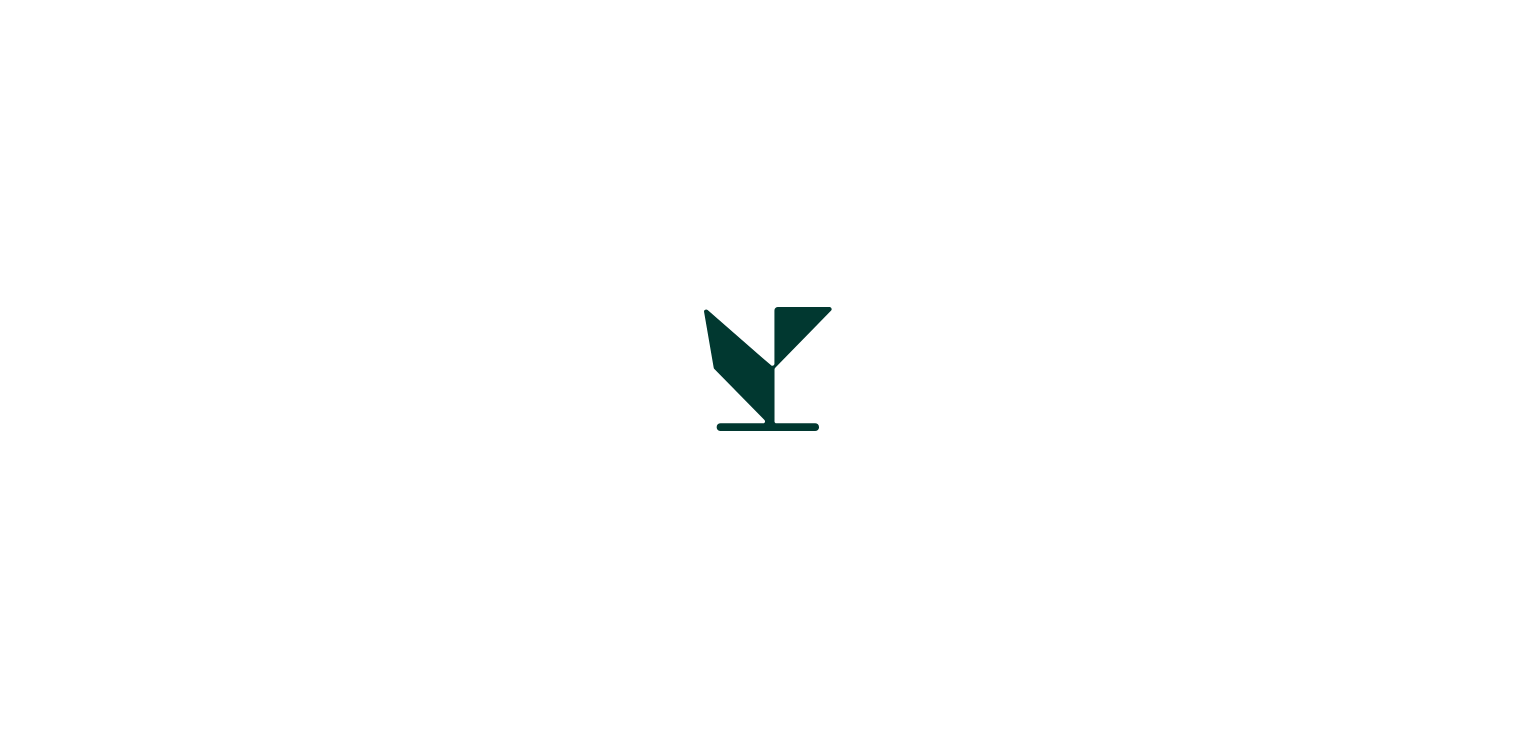 scroll, scrollTop: 0, scrollLeft: 0, axis: both 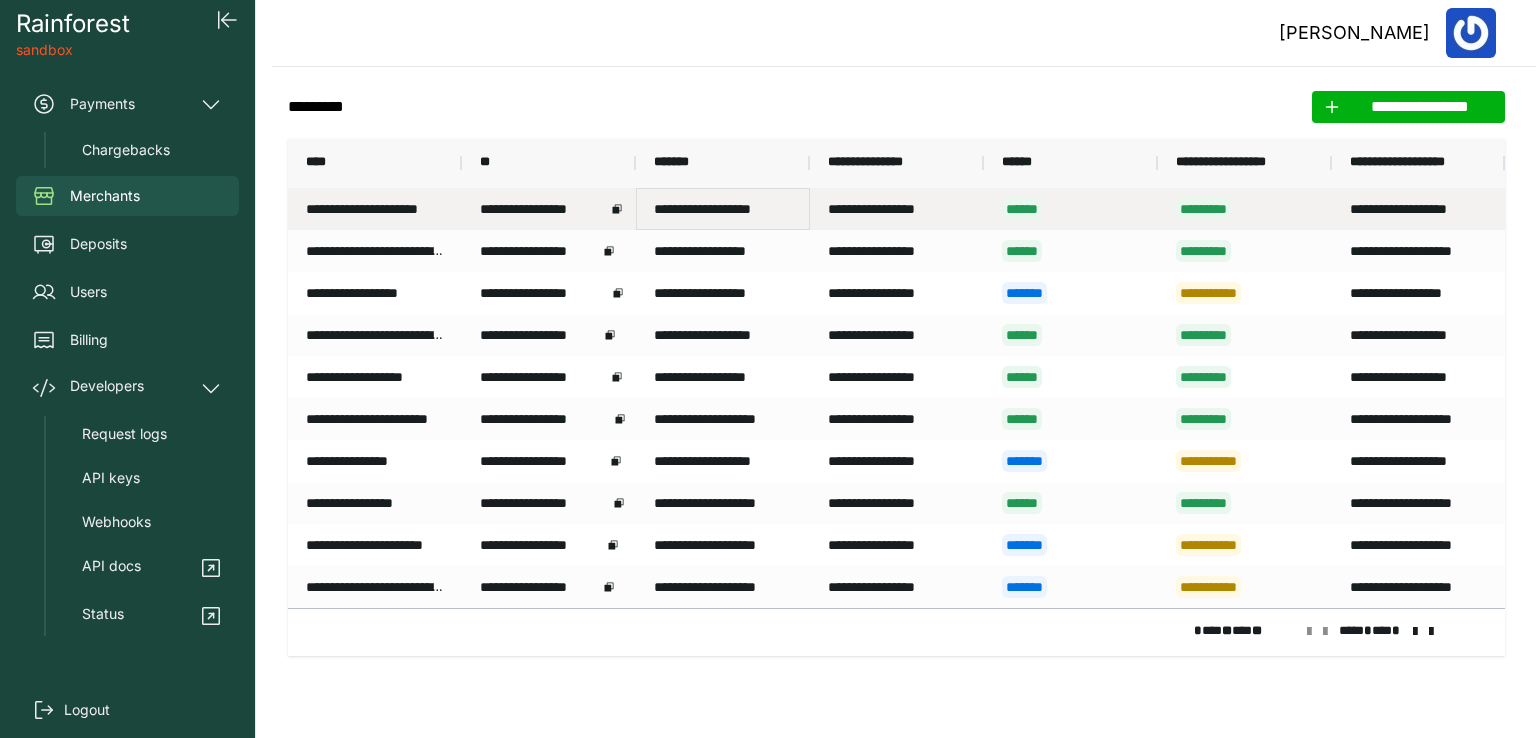 click on "**********" at bounding box center [723, 209] 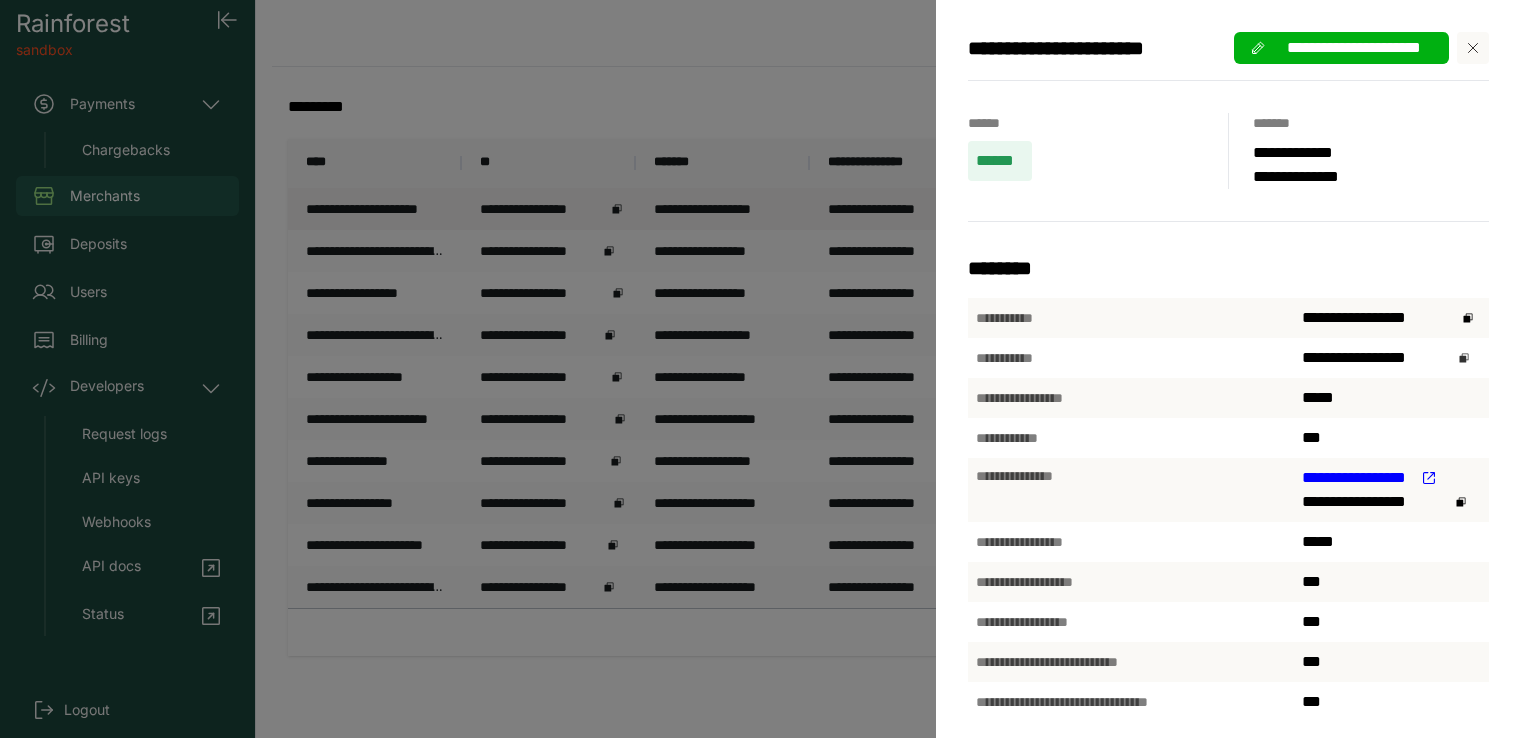 click 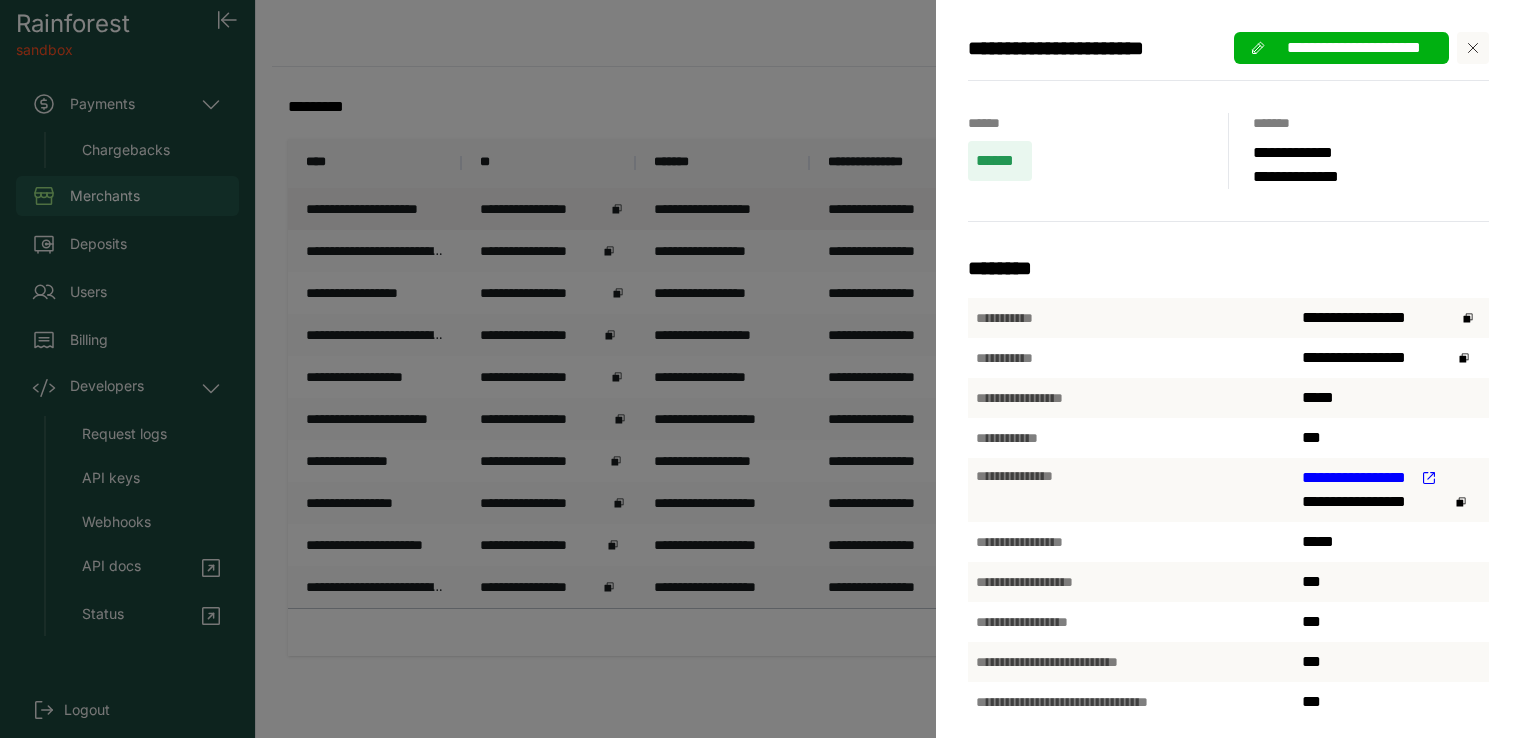 click on "**********" at bounding box center [768, 369] 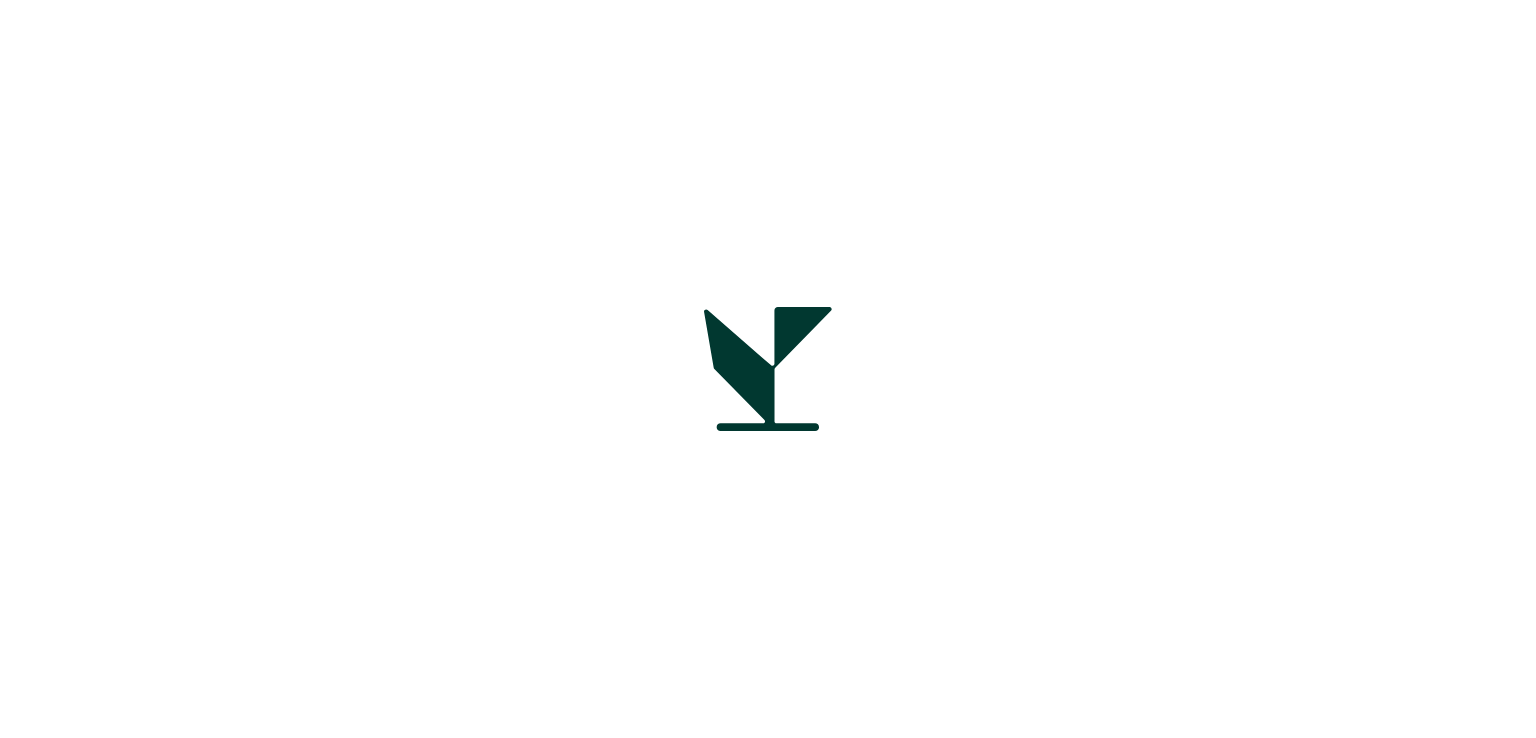 scroll, scrollTop: 0, scrollLeft: 0, axis: both 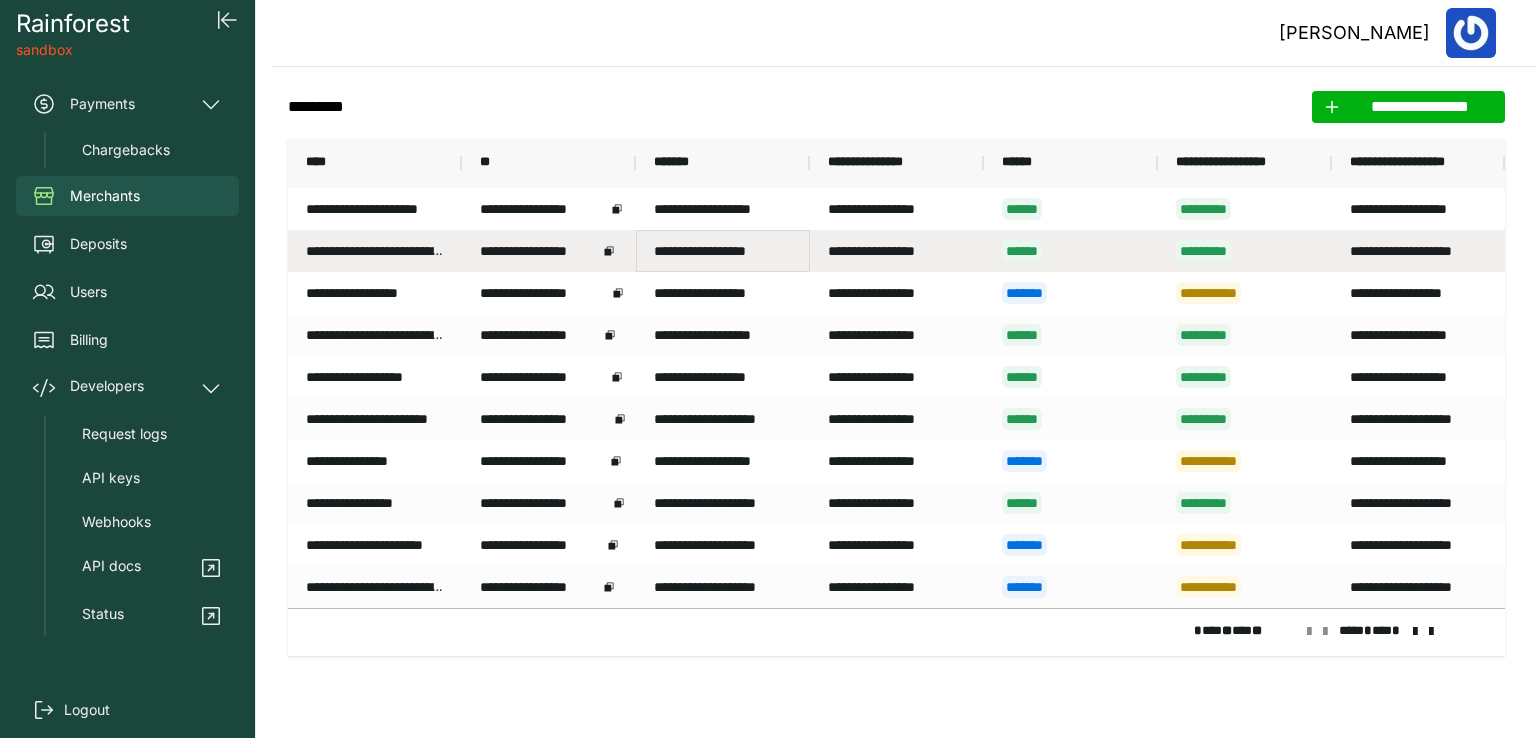 click on "**********" at bounding box center [723, 251] 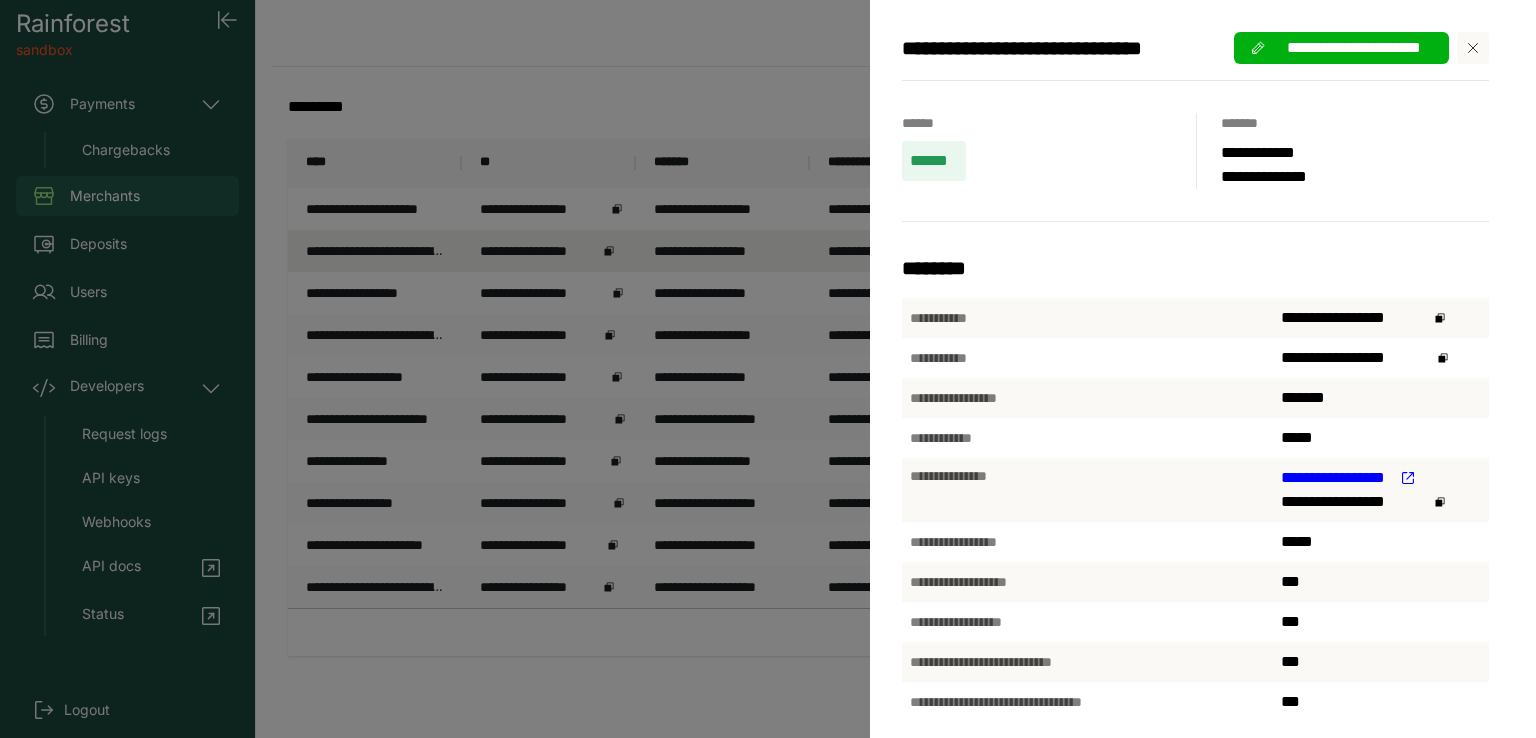 click on "**********" at bounding box center (768, 369) 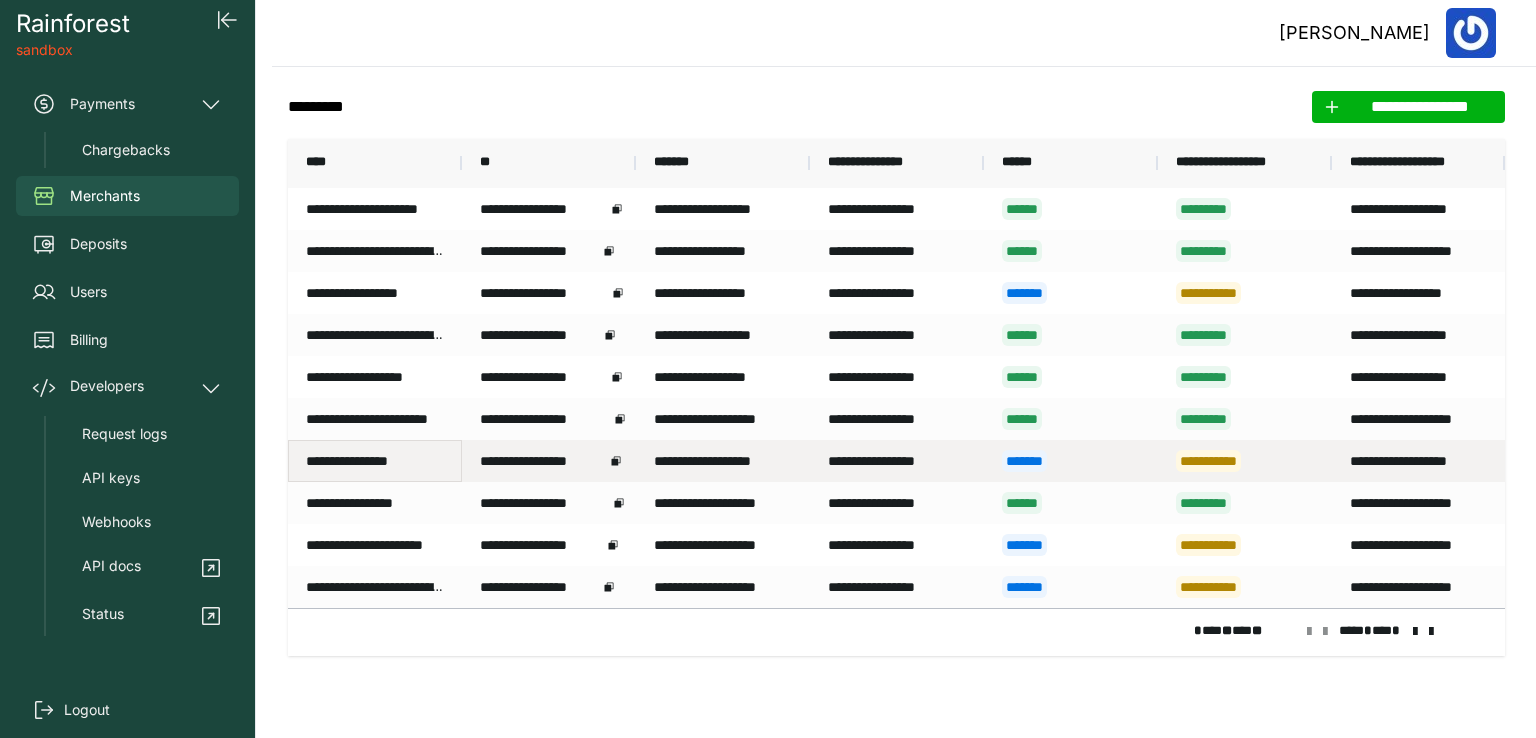 click on "**********" at bounding box center (375, 461) 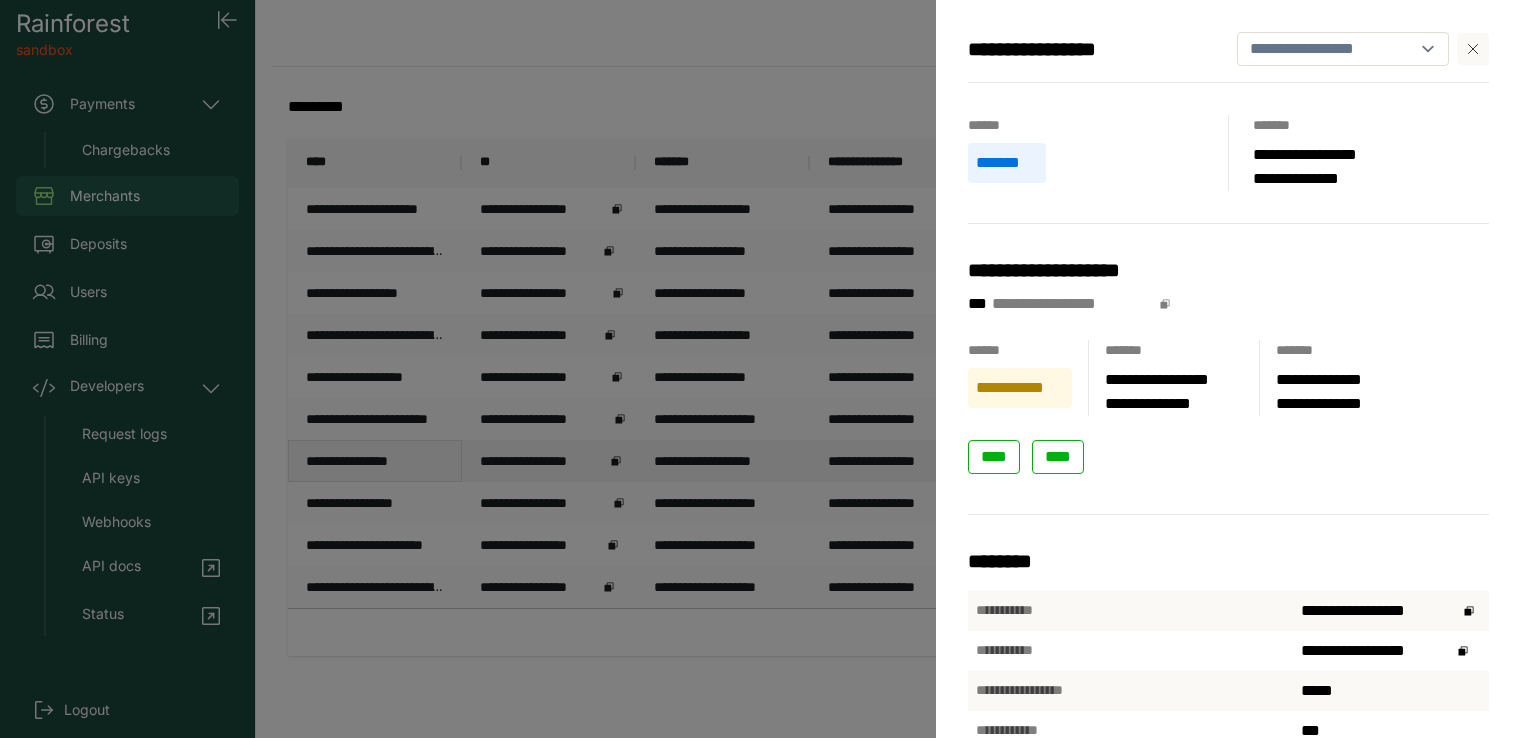 scroll, scrollTop: 100, scrollLeft: 0, axis: vertical 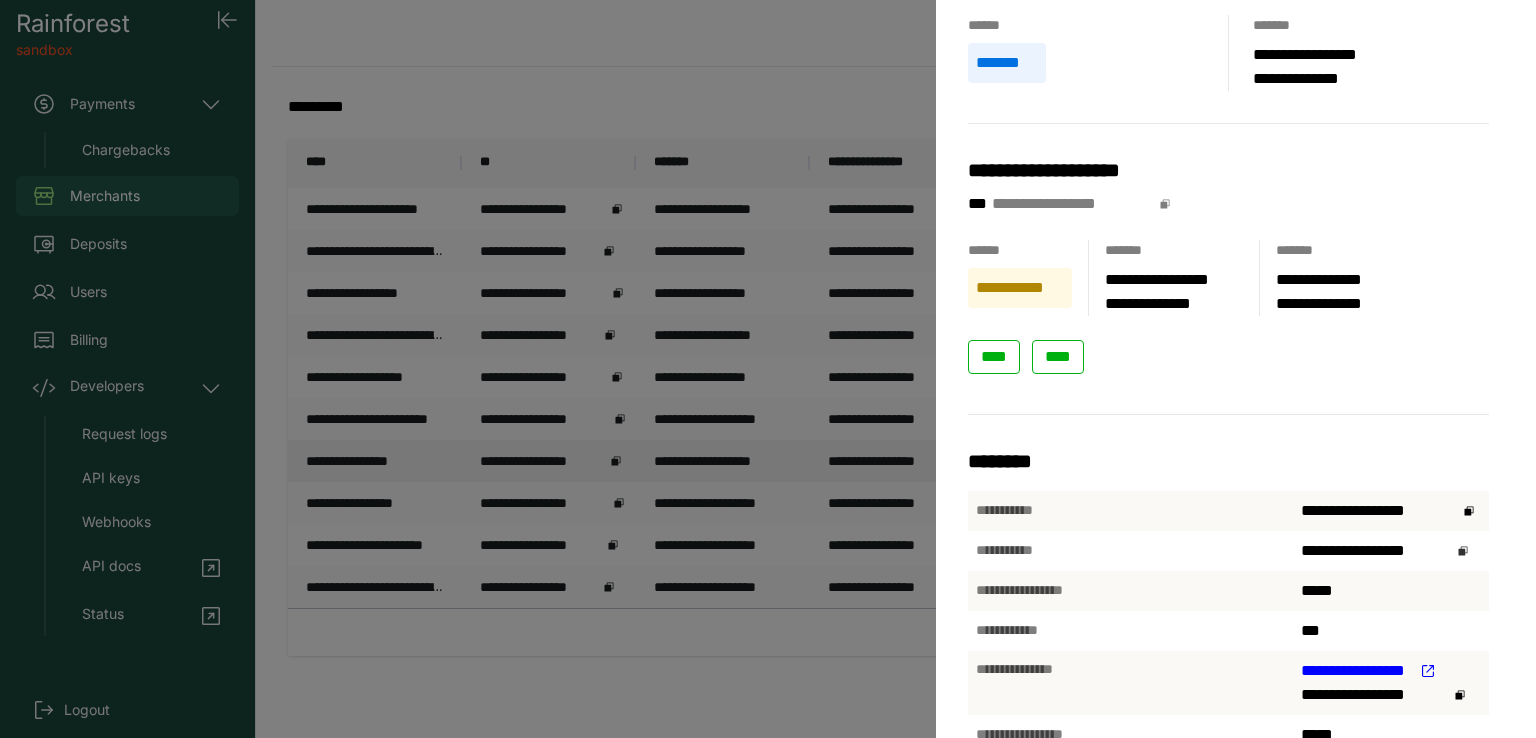 click 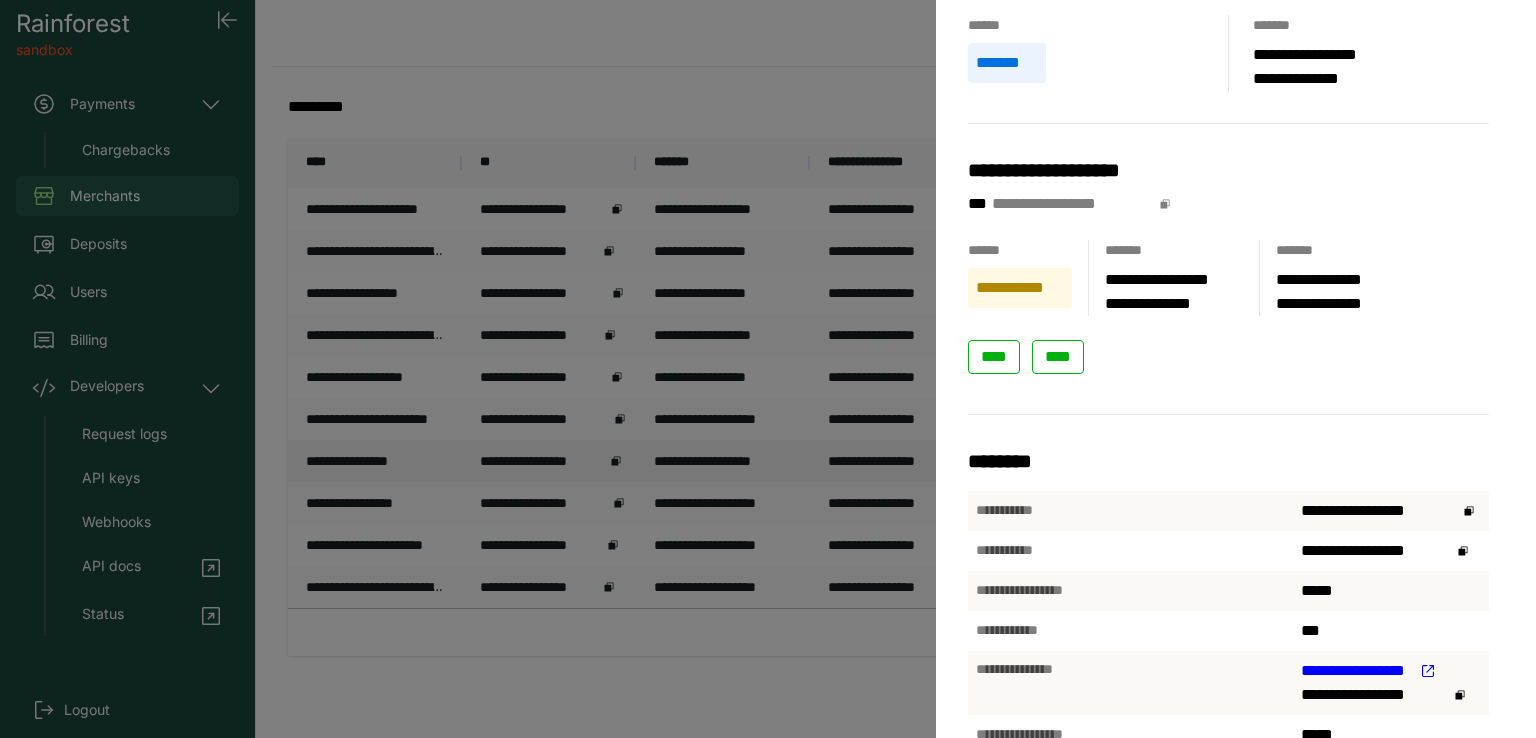 click on "**********" at bounding box center (1236, 369) 